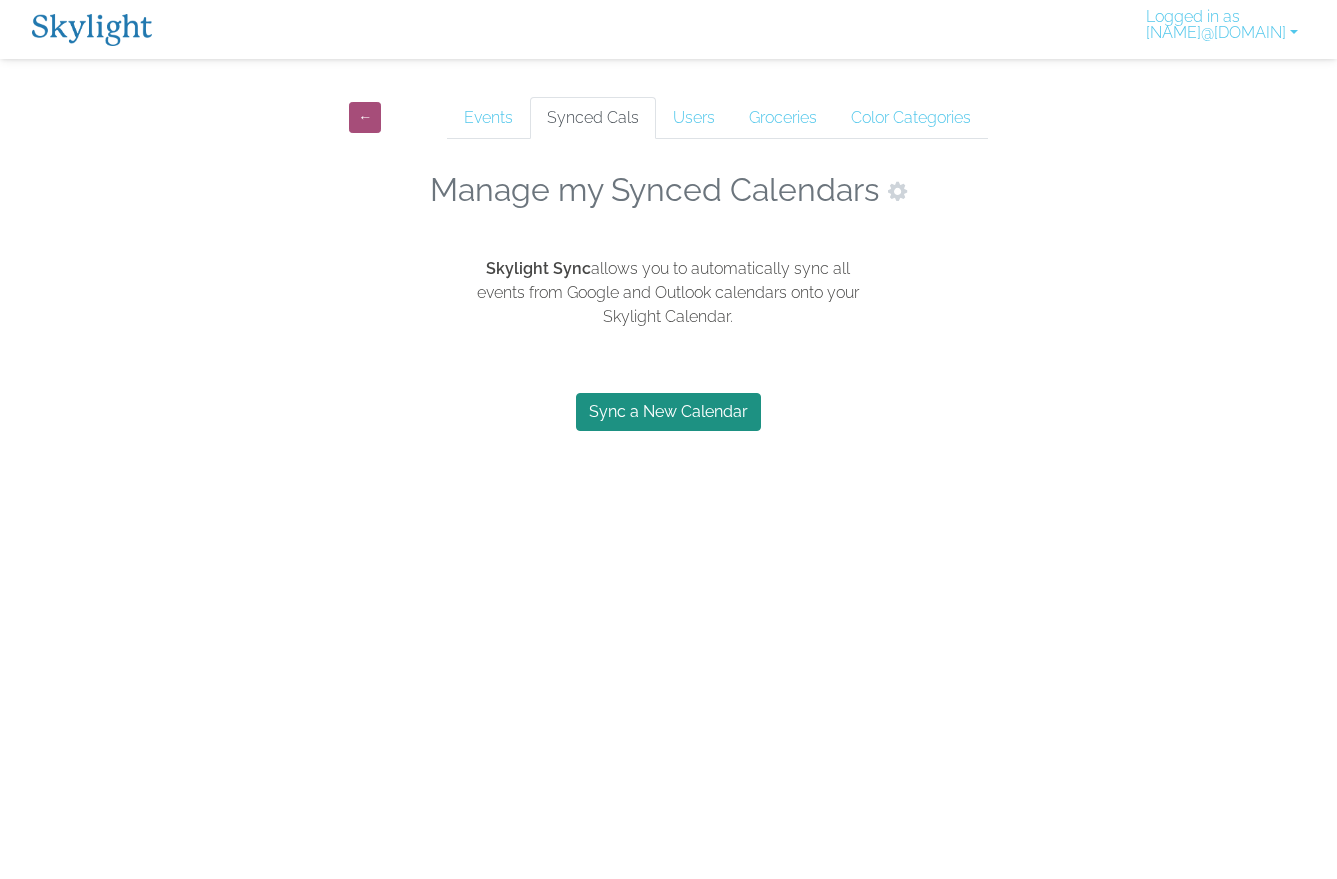 scroll, scrollTop: 0, scrollLeft: 0, axis: both 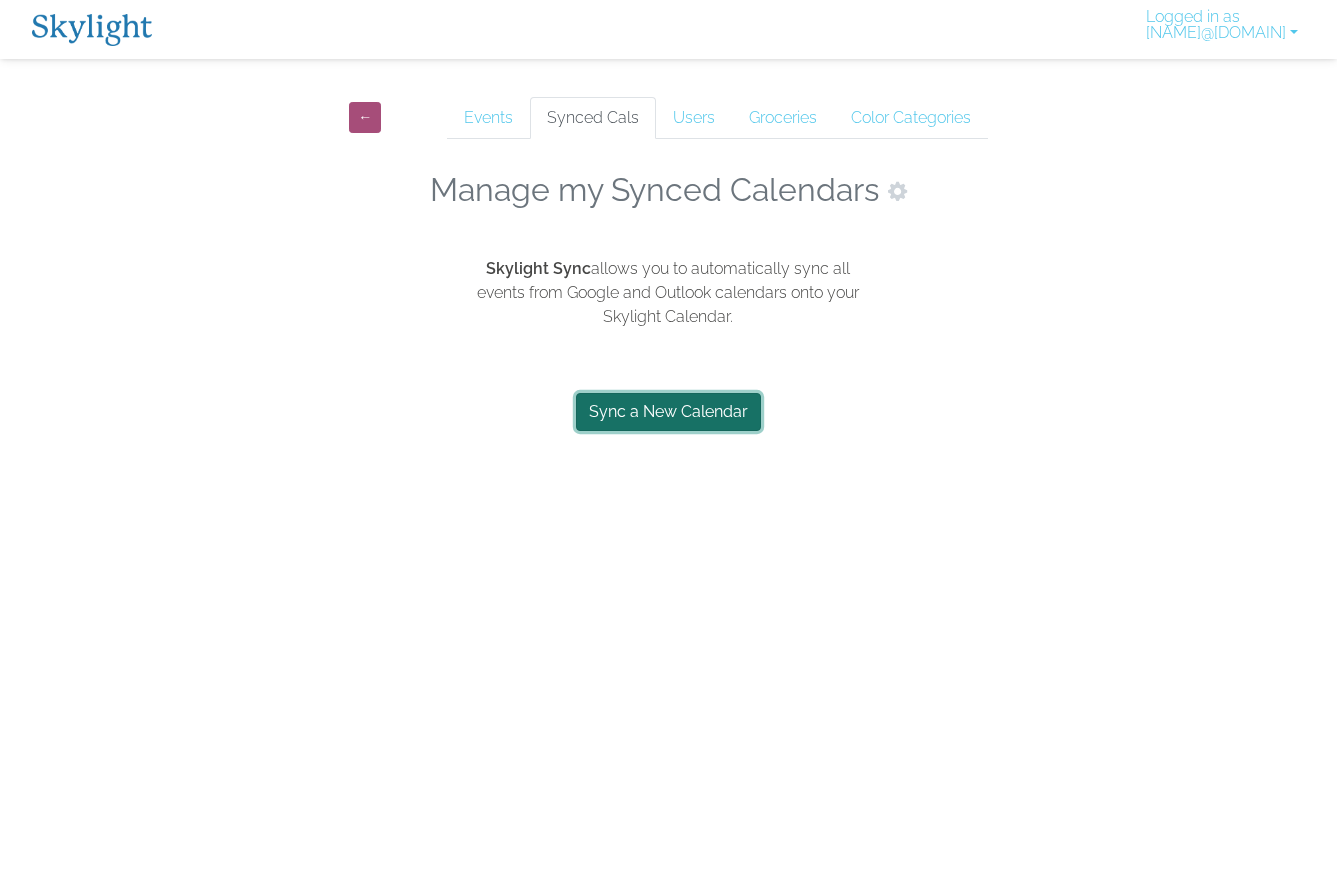 click on "Sync a New Calendar" at bounding box center (668, 412) 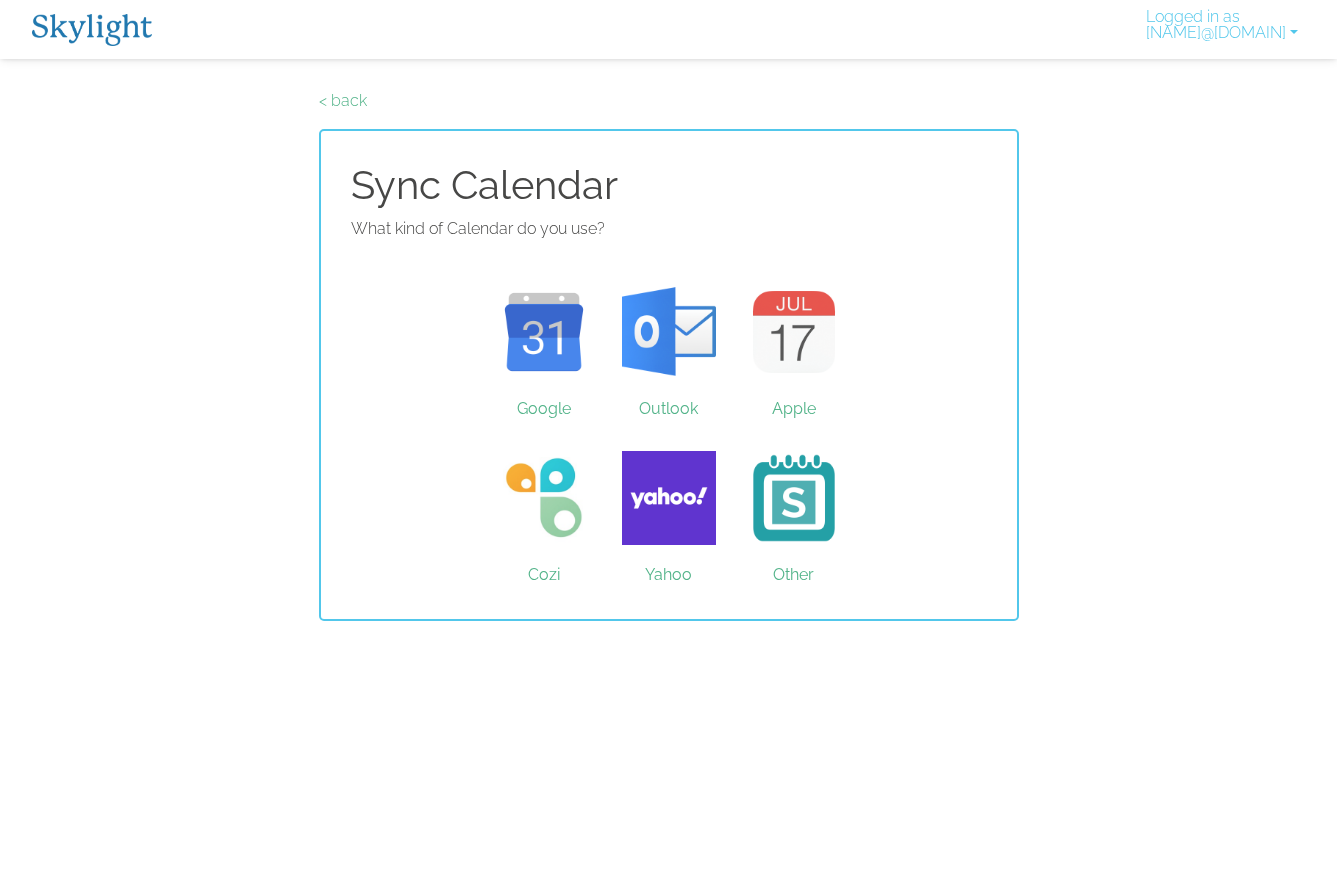 scroll, scrollTop: 0, scrollLeft: 0, axis: both 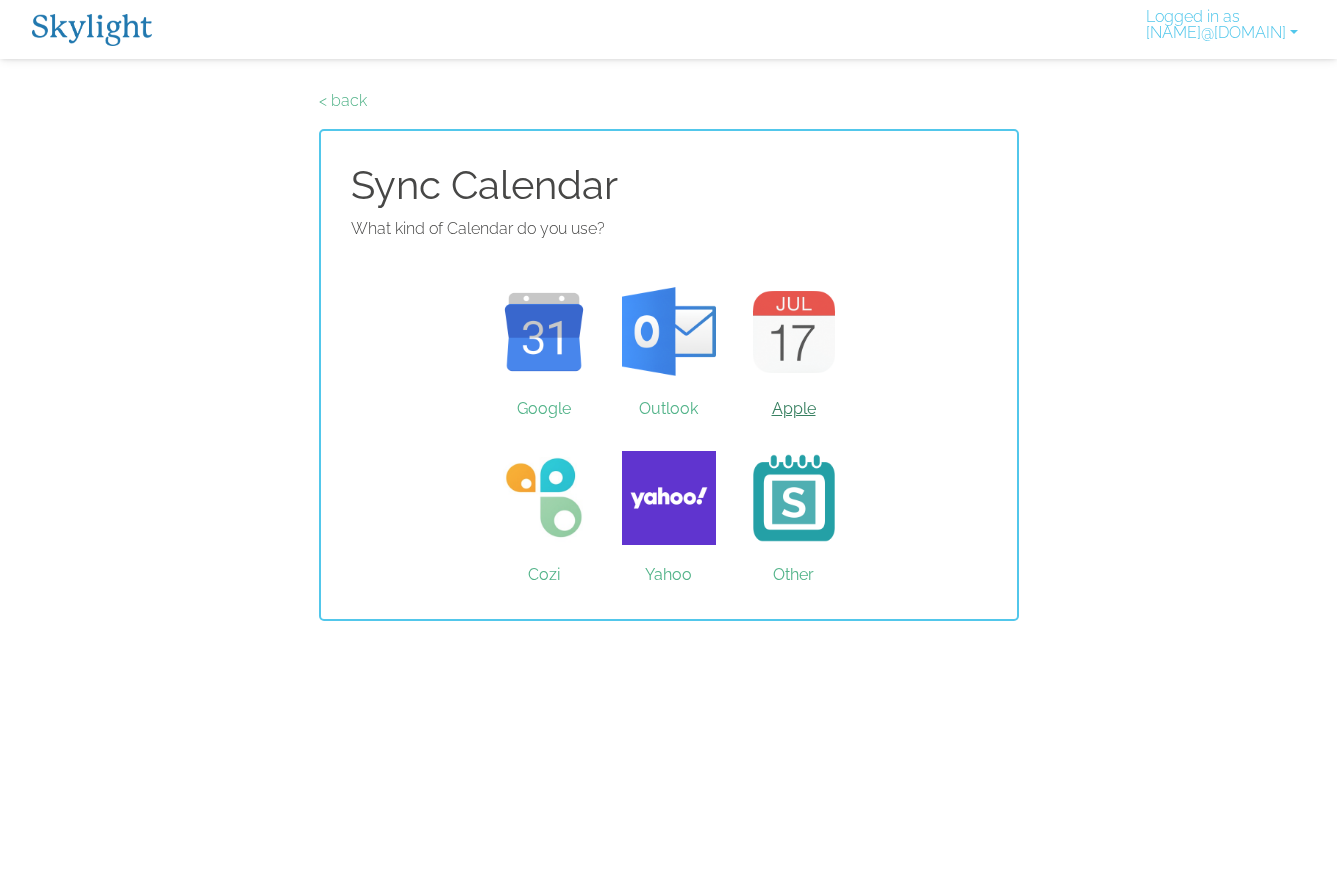 click on "Apple" at bounding box center [793, 332] 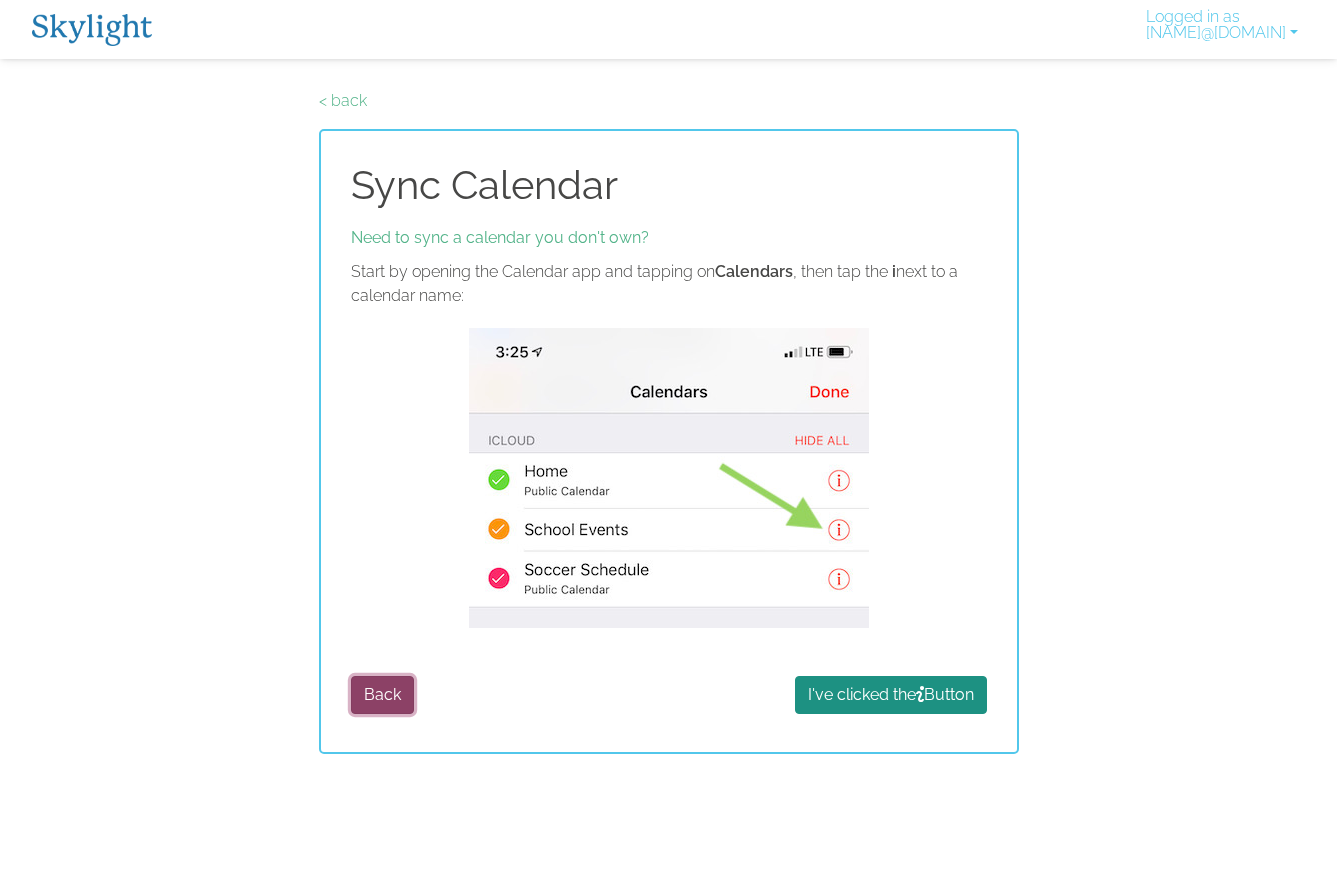 click on "Back" at bounding box center (382, 695) 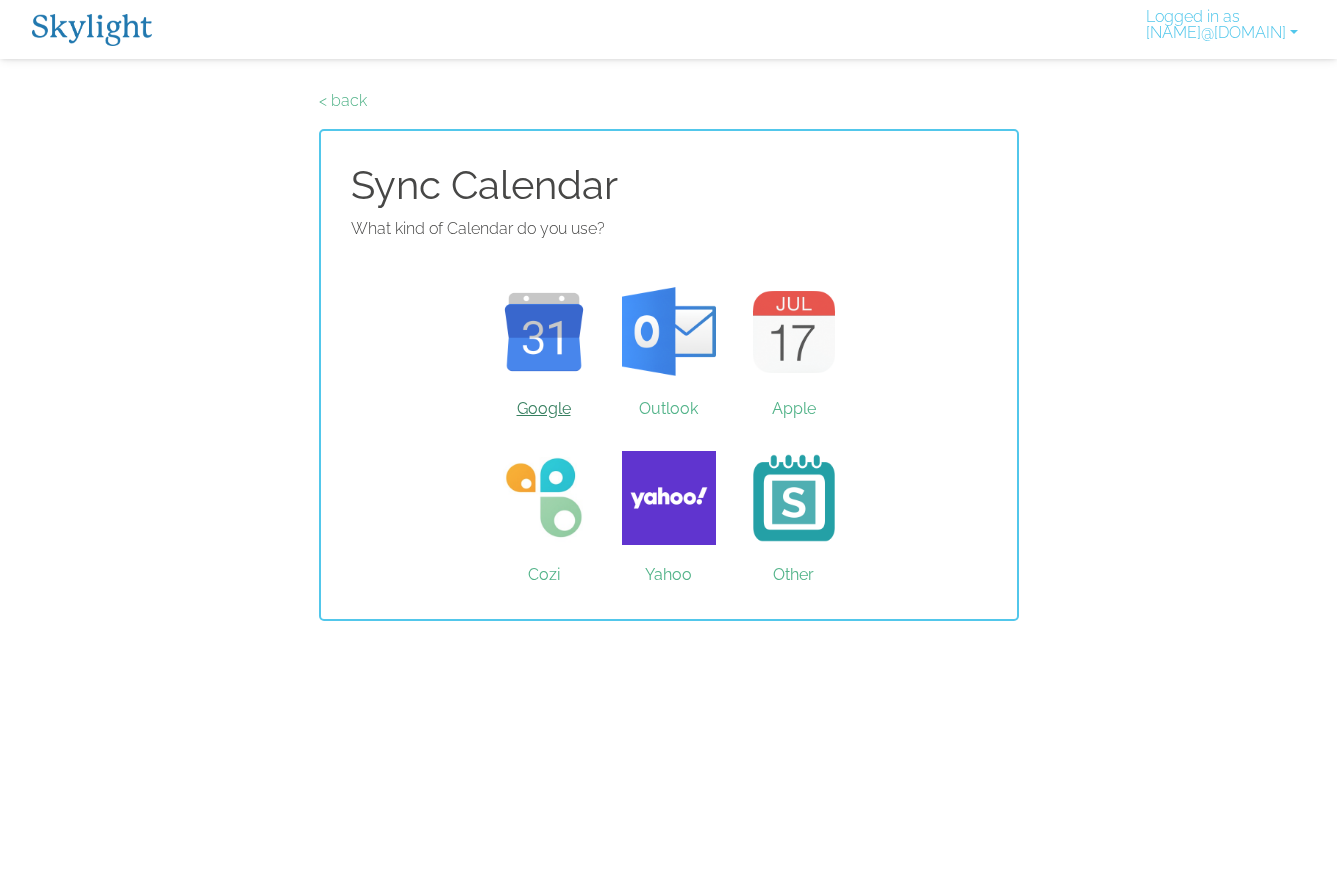 click on "Google" at bounding box center (543, 332) 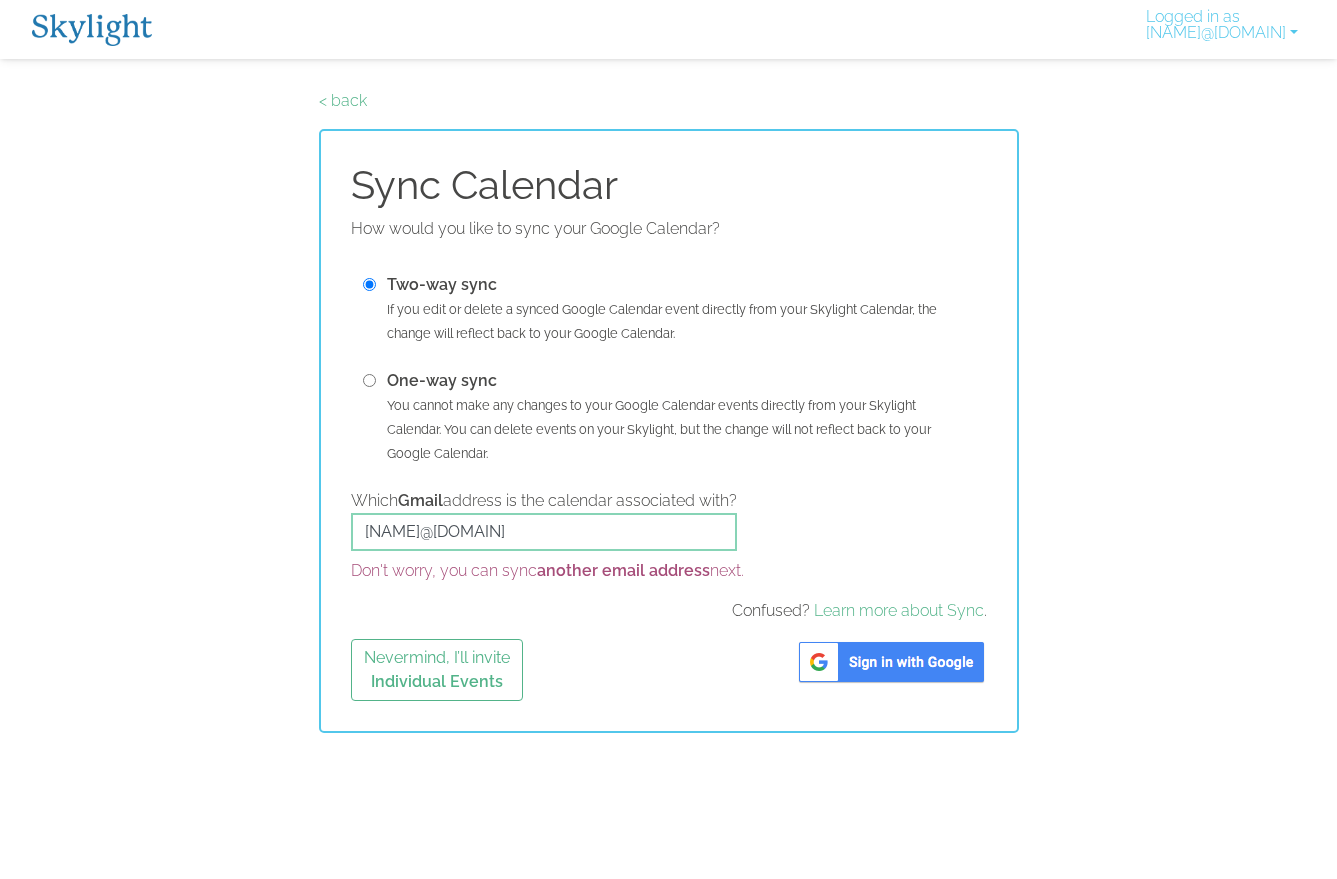 click at bounding box center (891, 662) 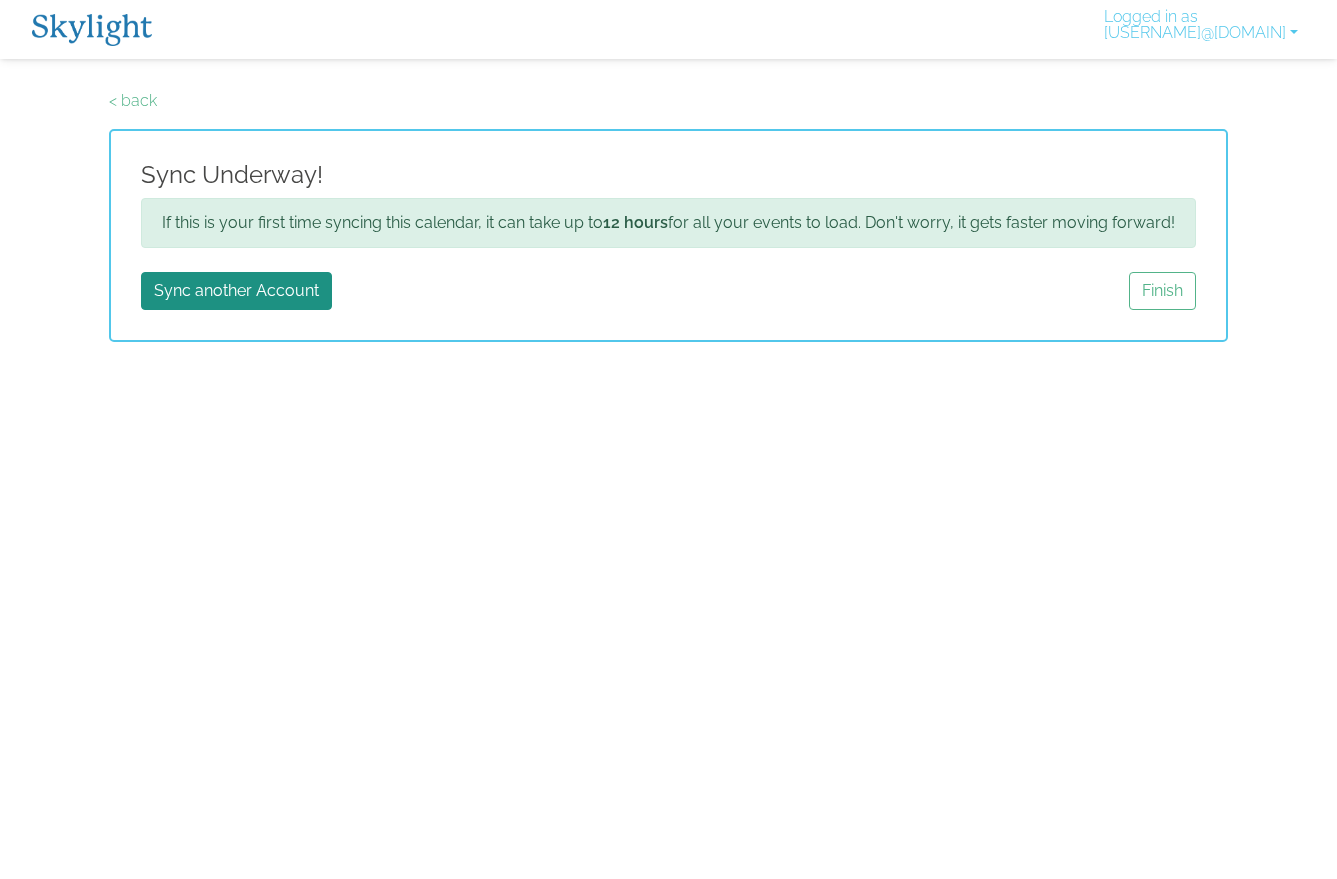 scroll, scrollTop: 0, scrollLeft: 0, axis: both 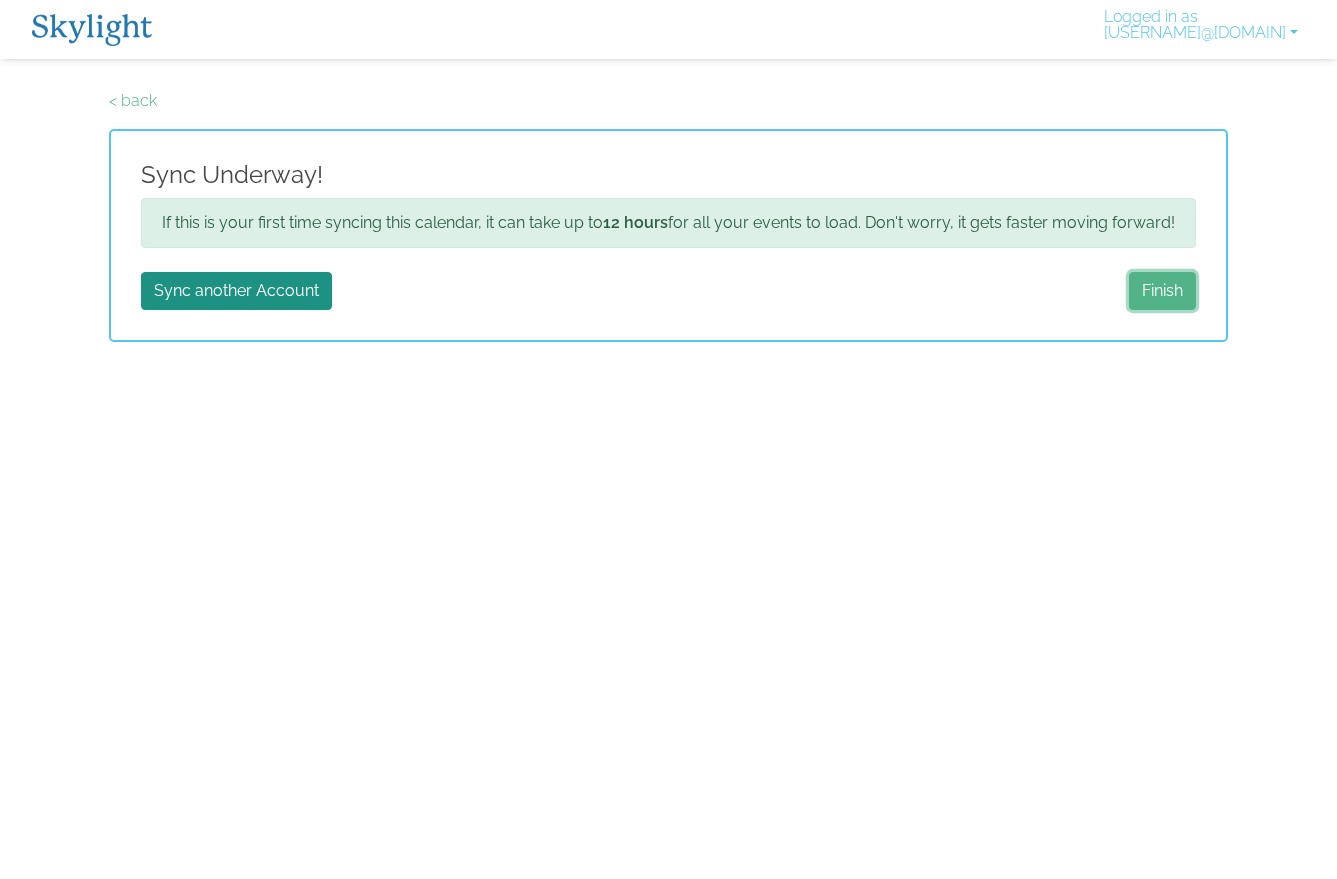 click on "Finish" at bounding box center [1162, 291] 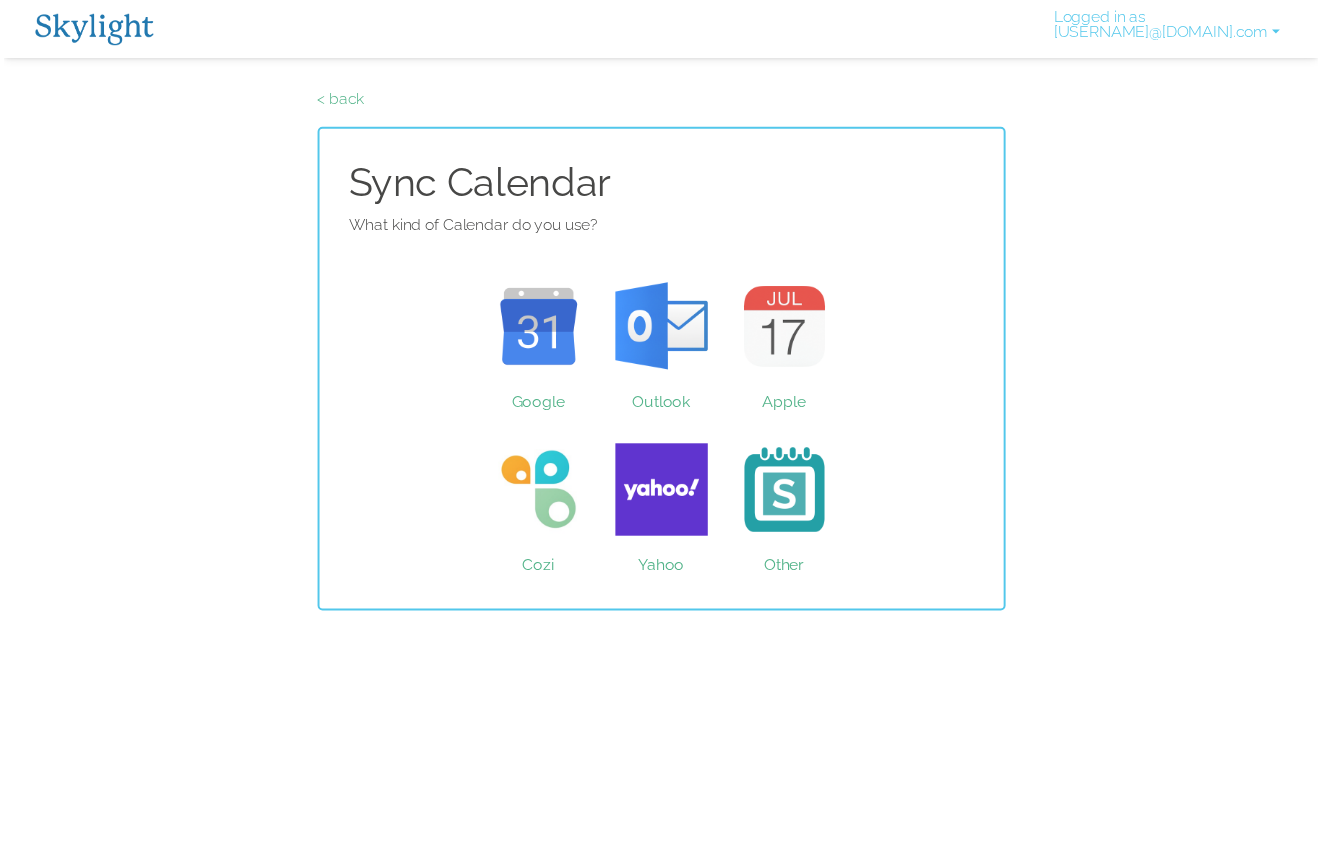 scroll, scrollTop: 0, scrollLeft: 0, axis: both 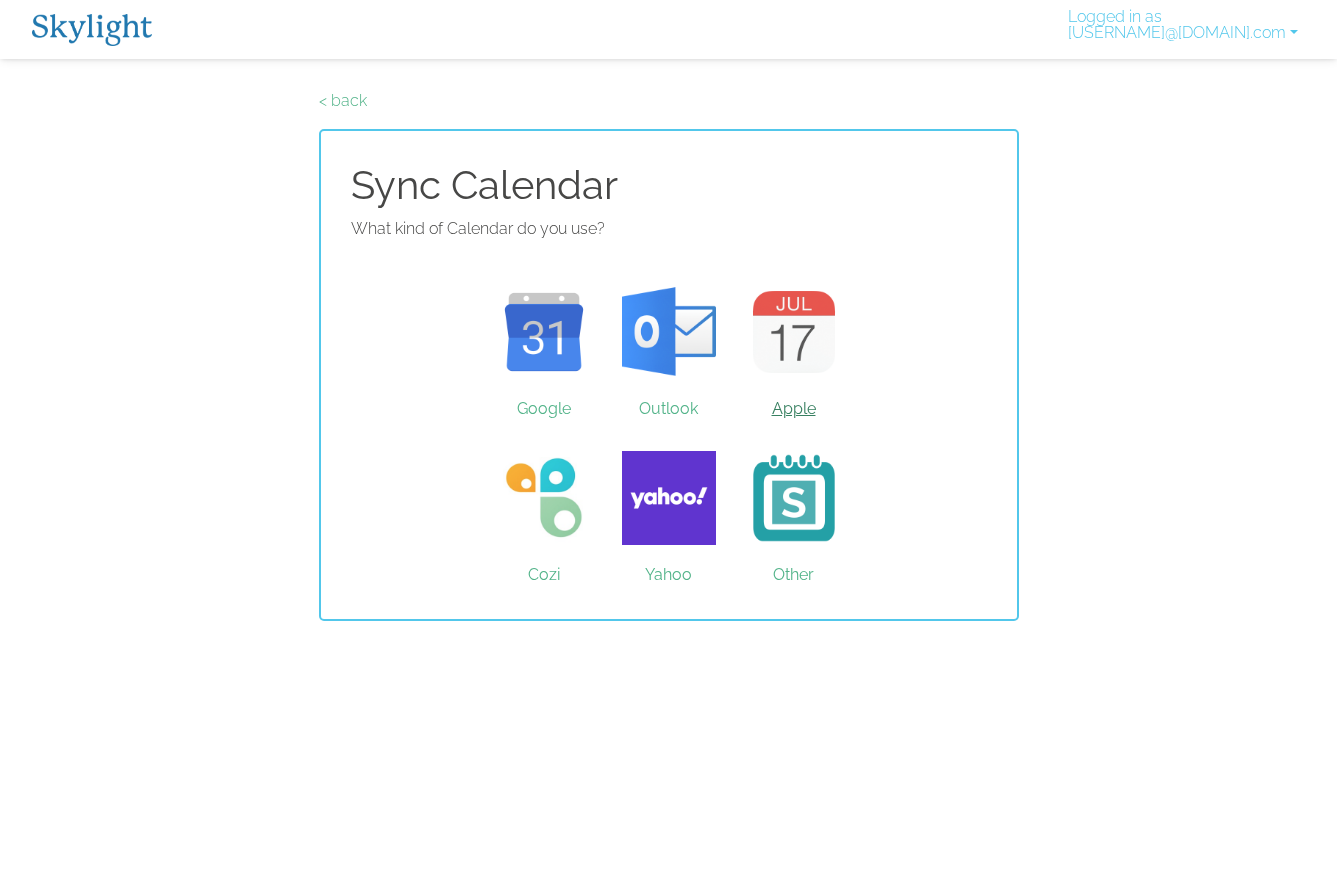 click on "Apple" at bounding box center (793, 332) 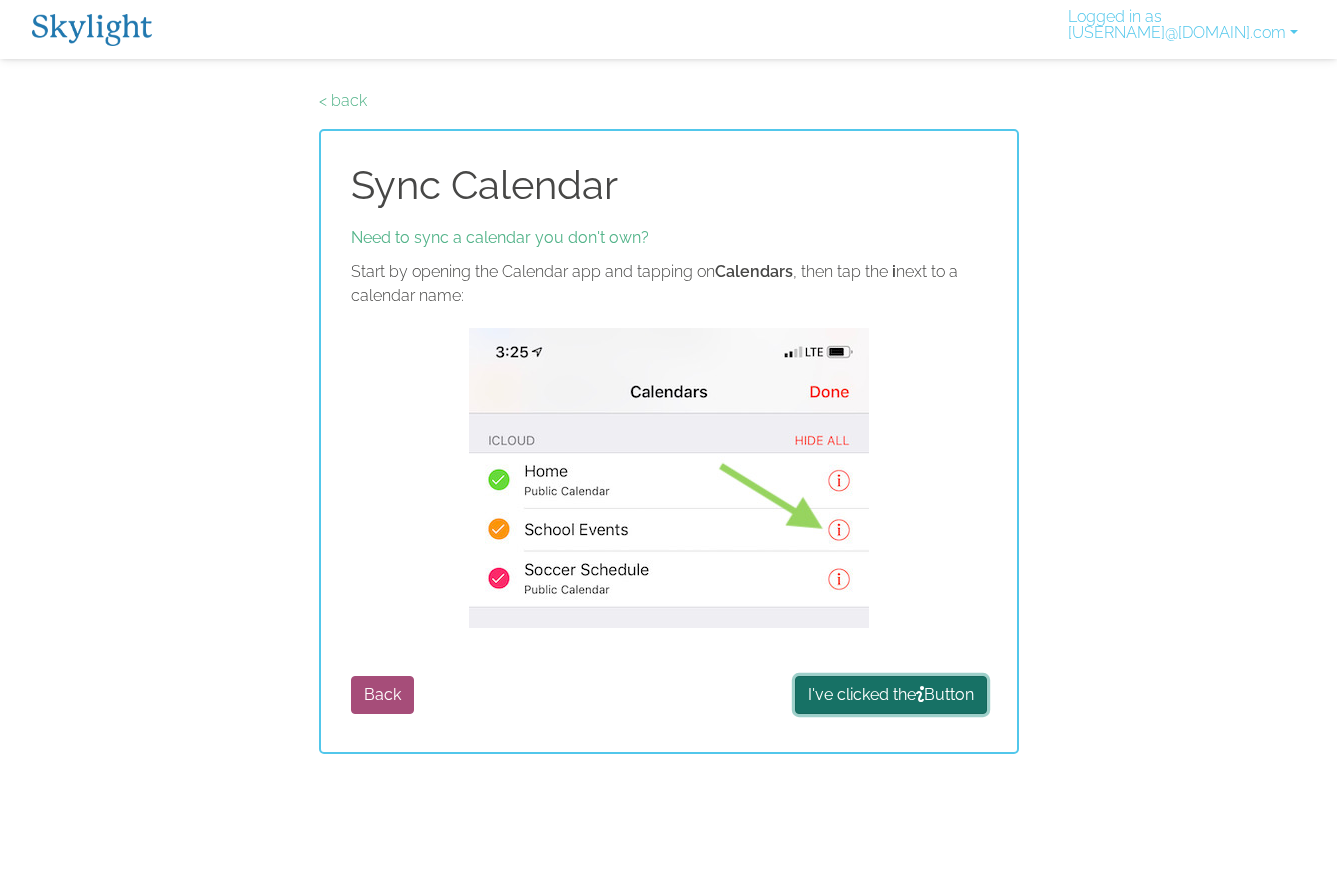 click on "I've clicked the   Button" at bounding box center [891, 695] 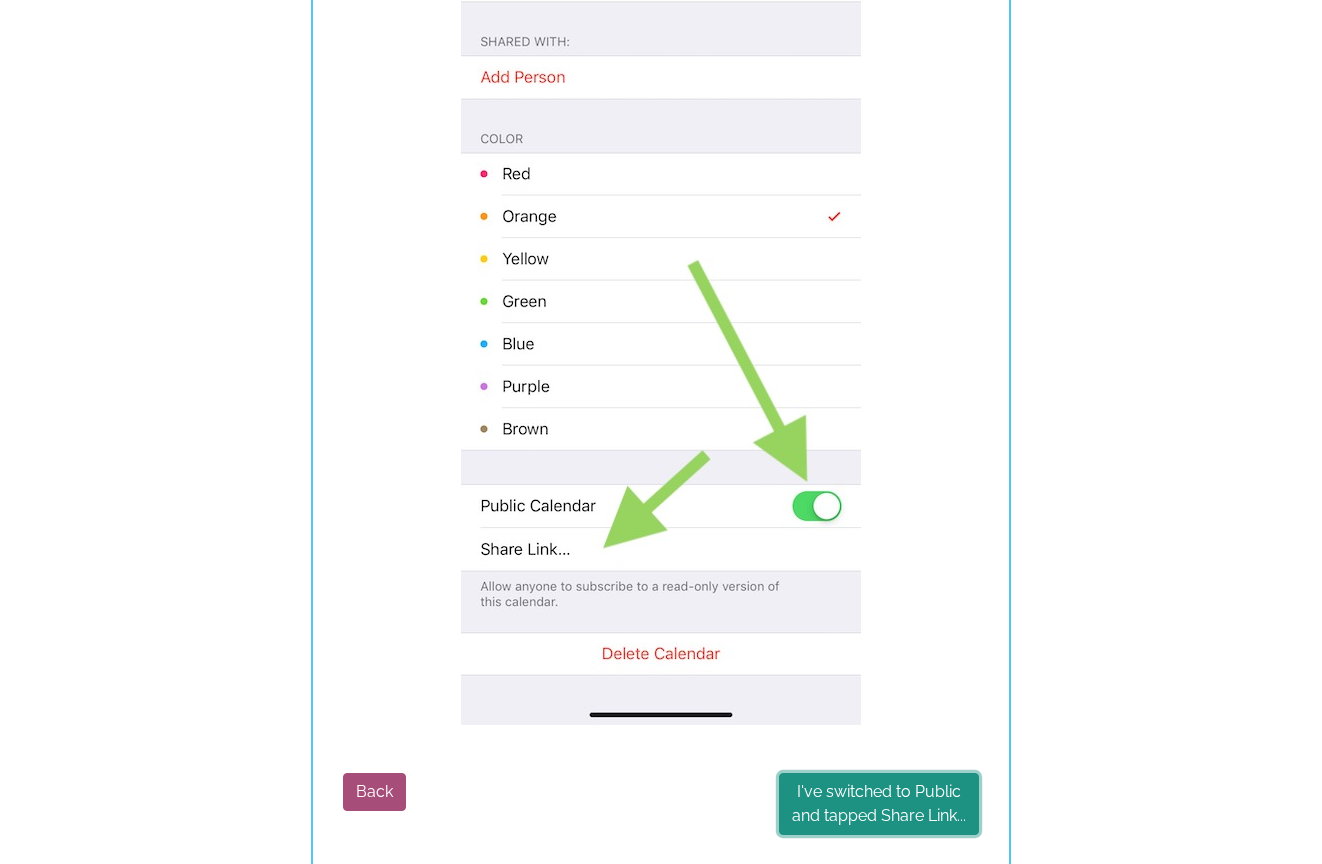 scroll, scrollTop: 413, scrollLeft: 0, axis: vertical 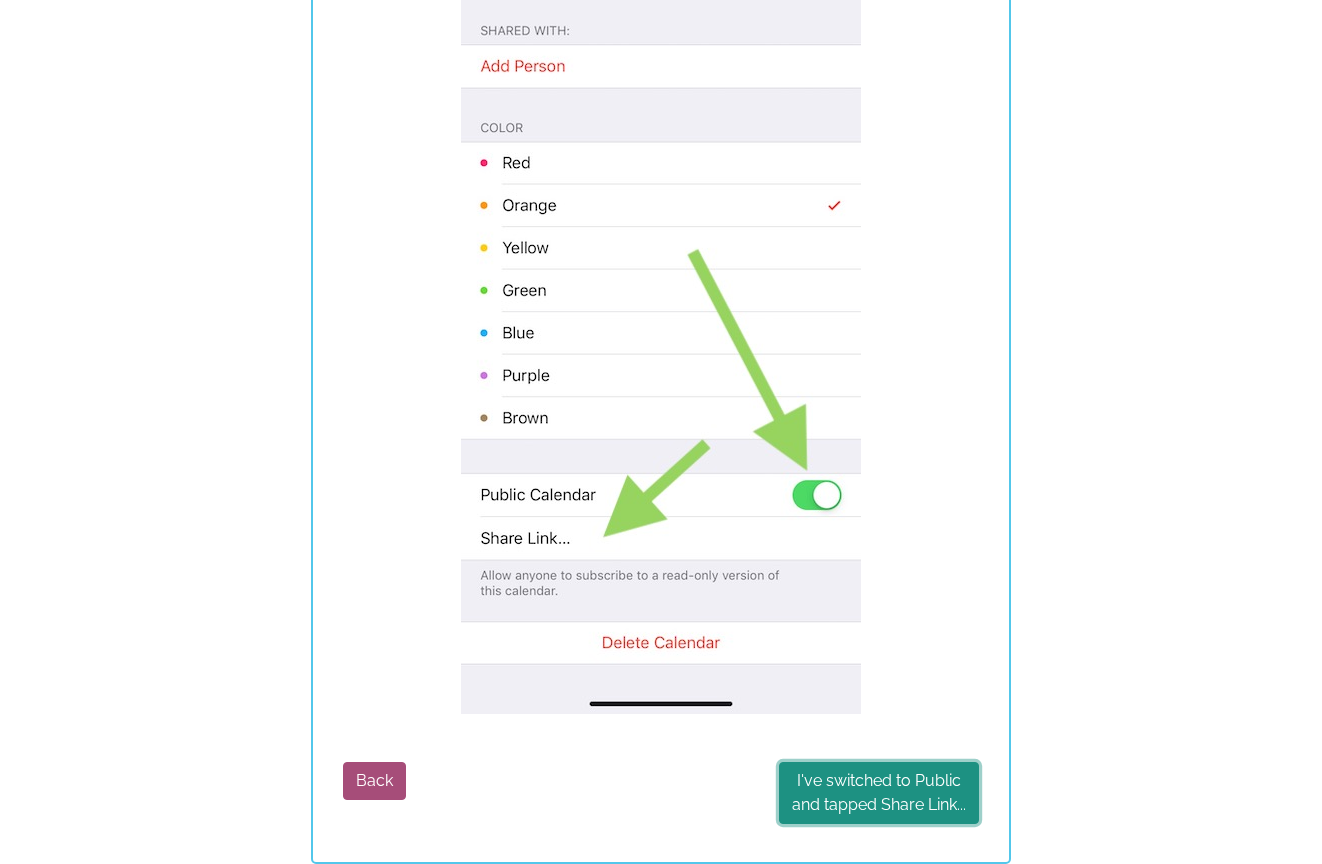 click on "I've switched to Public and tapped Share Link..." at bounding box center [879, 793] 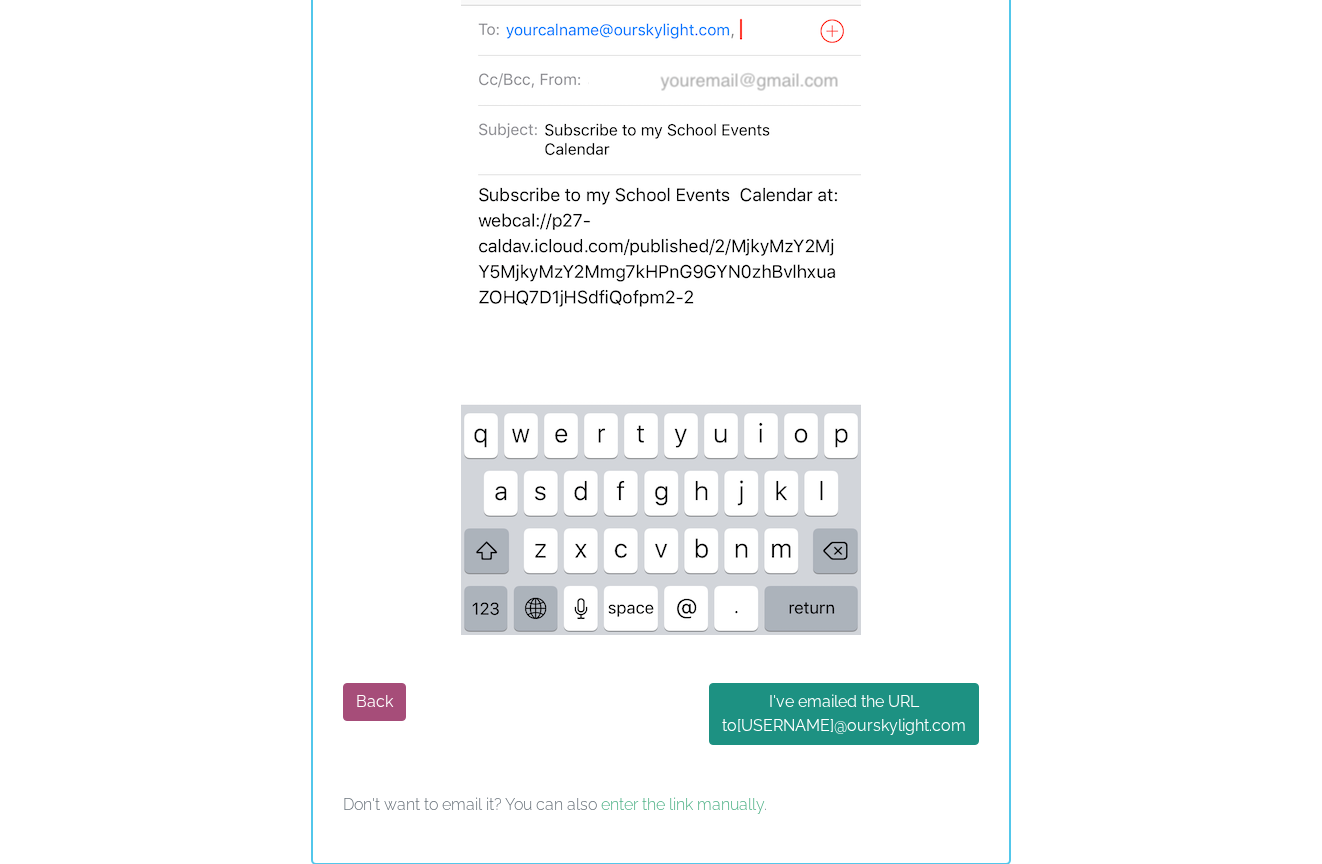 scroll, scrollTop: 1093, scrollLeft: 0, axis: vertical 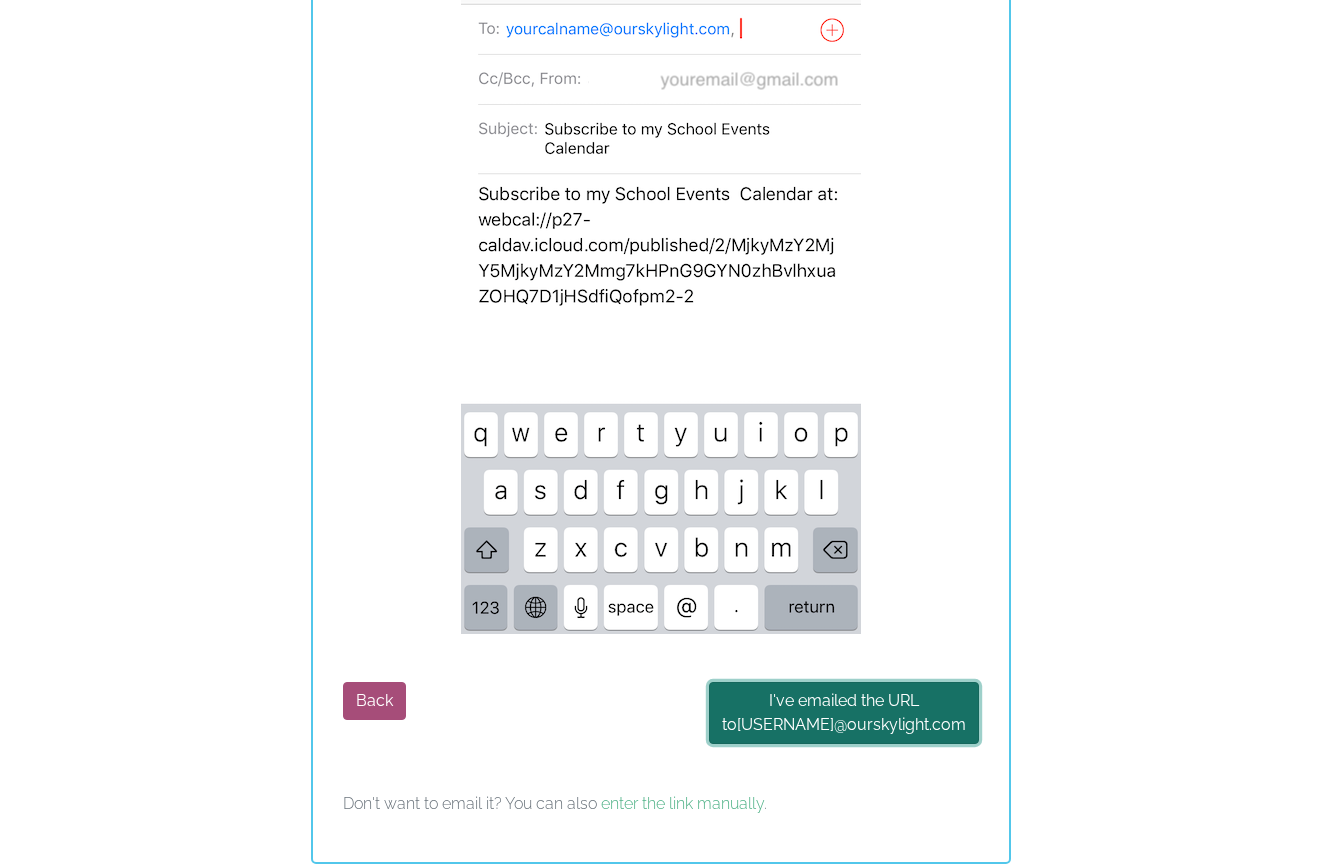 click on "I've emailed the URL to  arciniegas-sin @ourskylight.com" at bounding box center [844, 713] 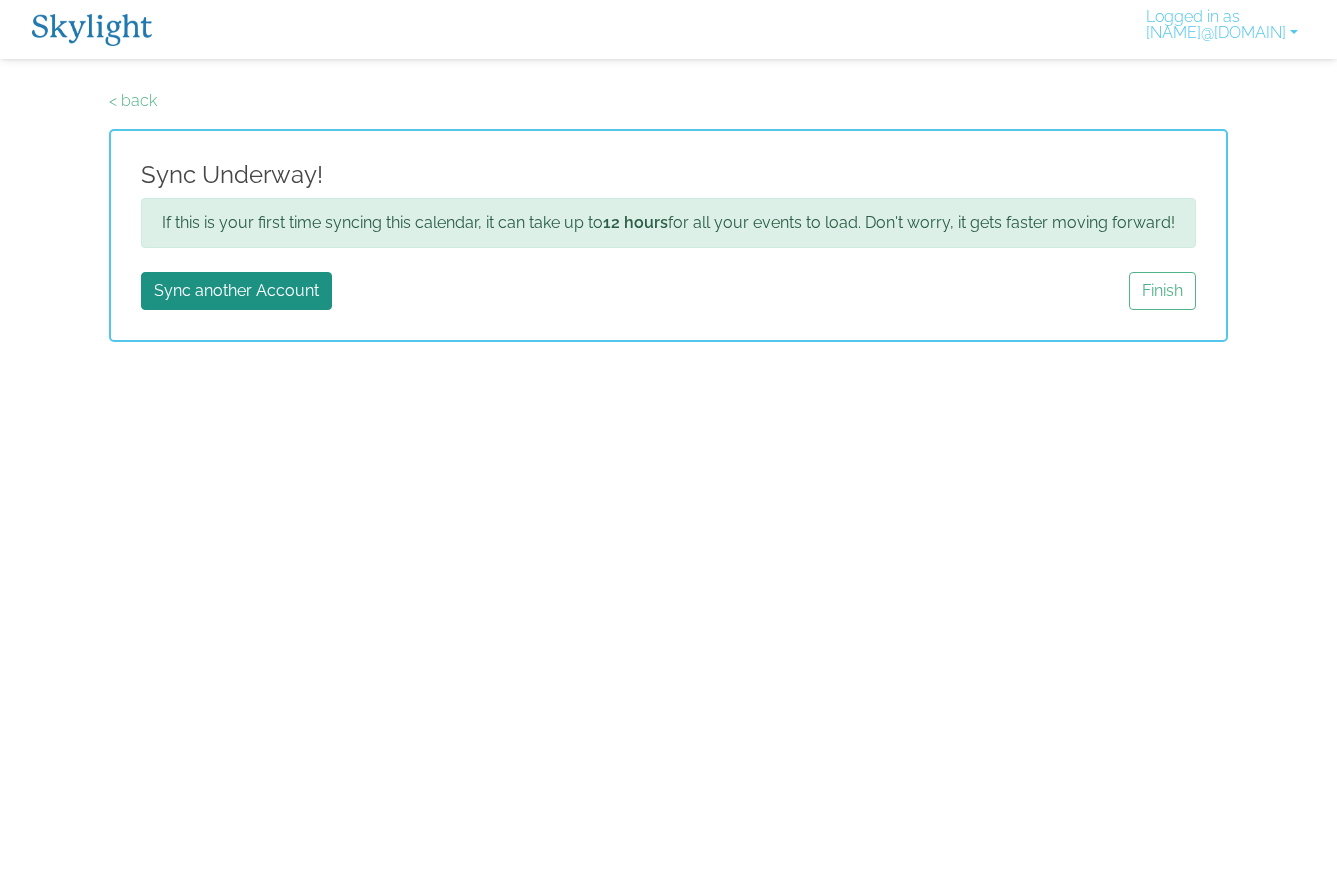 scroll, scrollTop: 0, scrollLeft: 0, axis: both 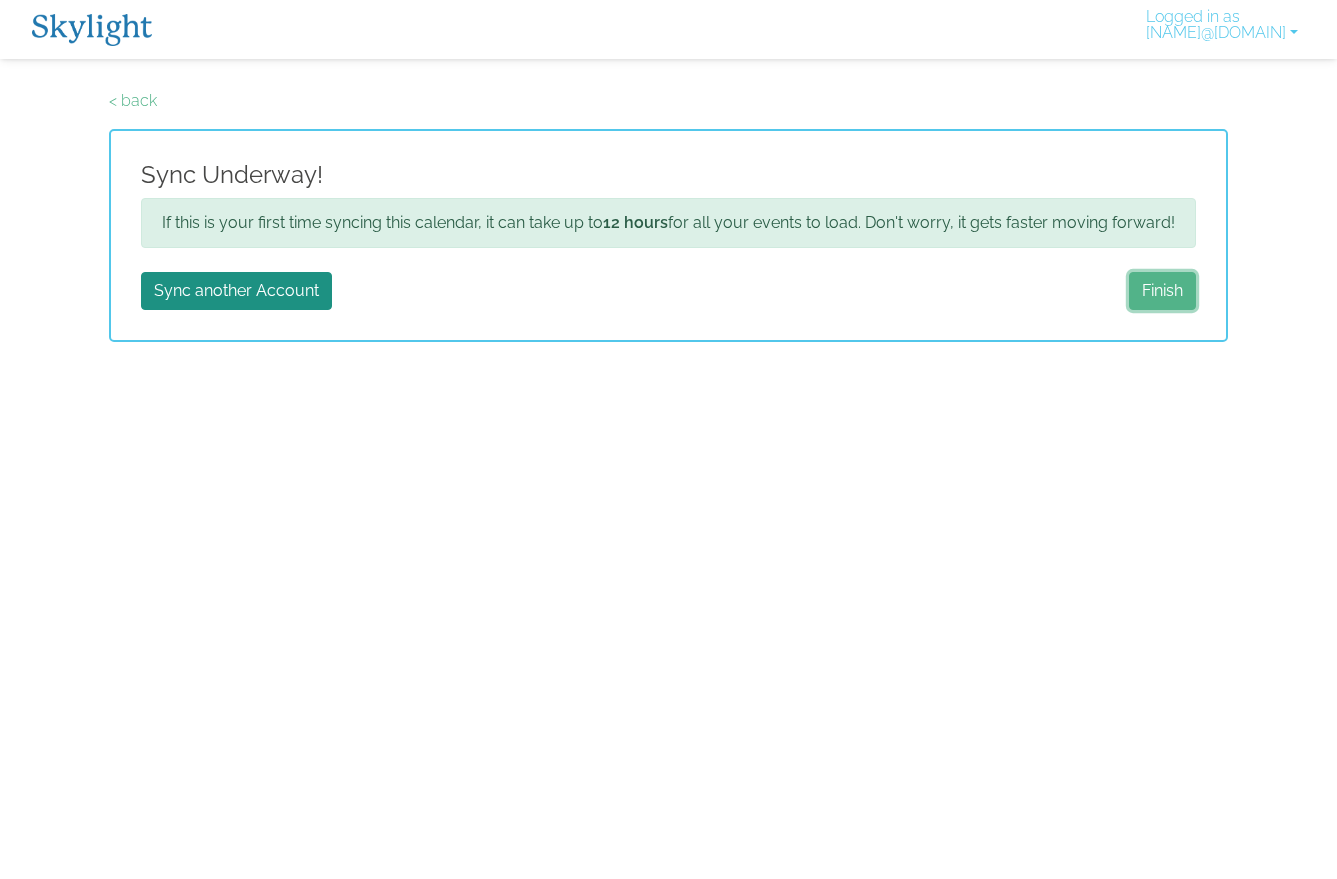 click on "Finish" at bounding box center (1162, 291) 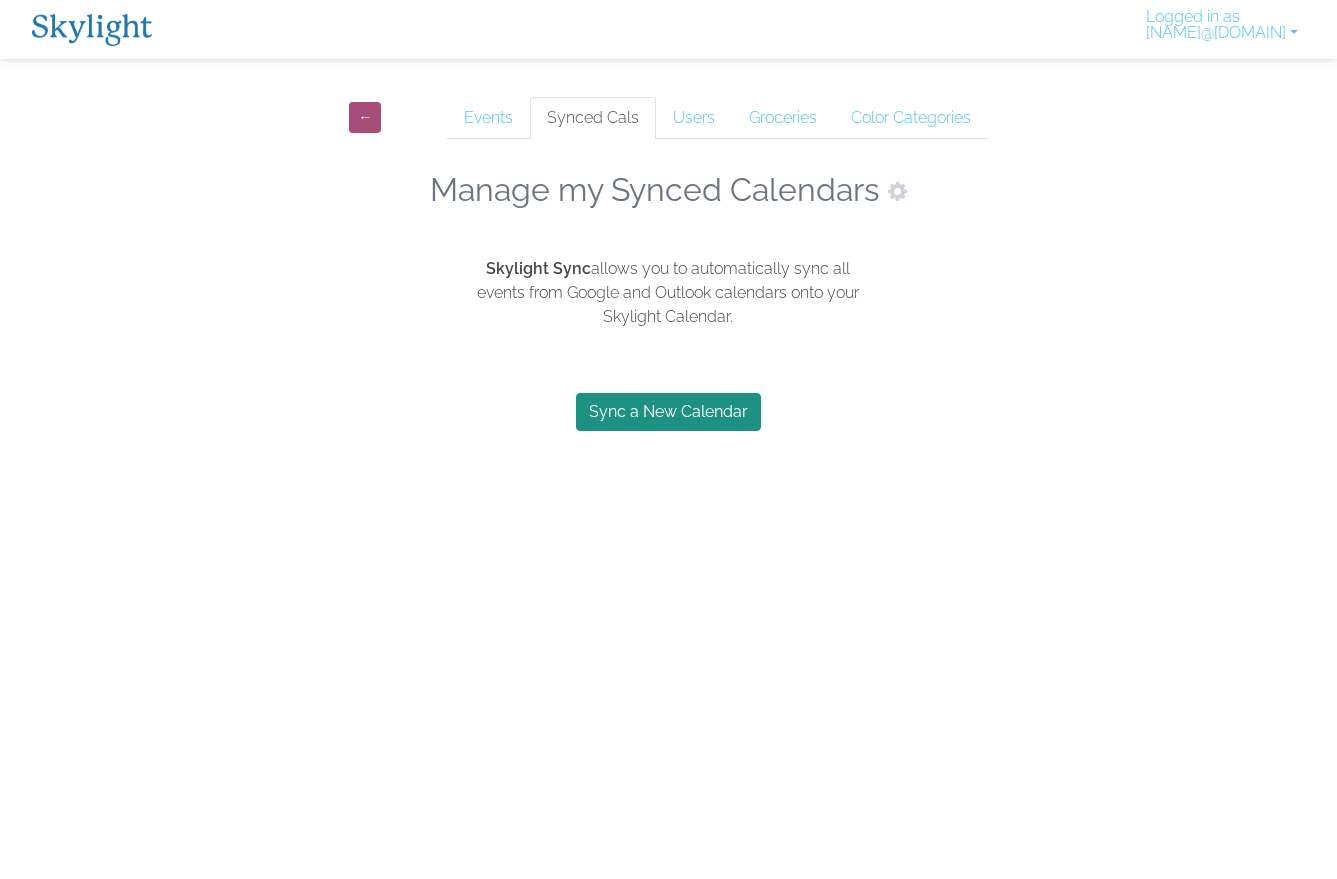 scroll, scrollTop: 0, scrollLeft: 0, axis: both 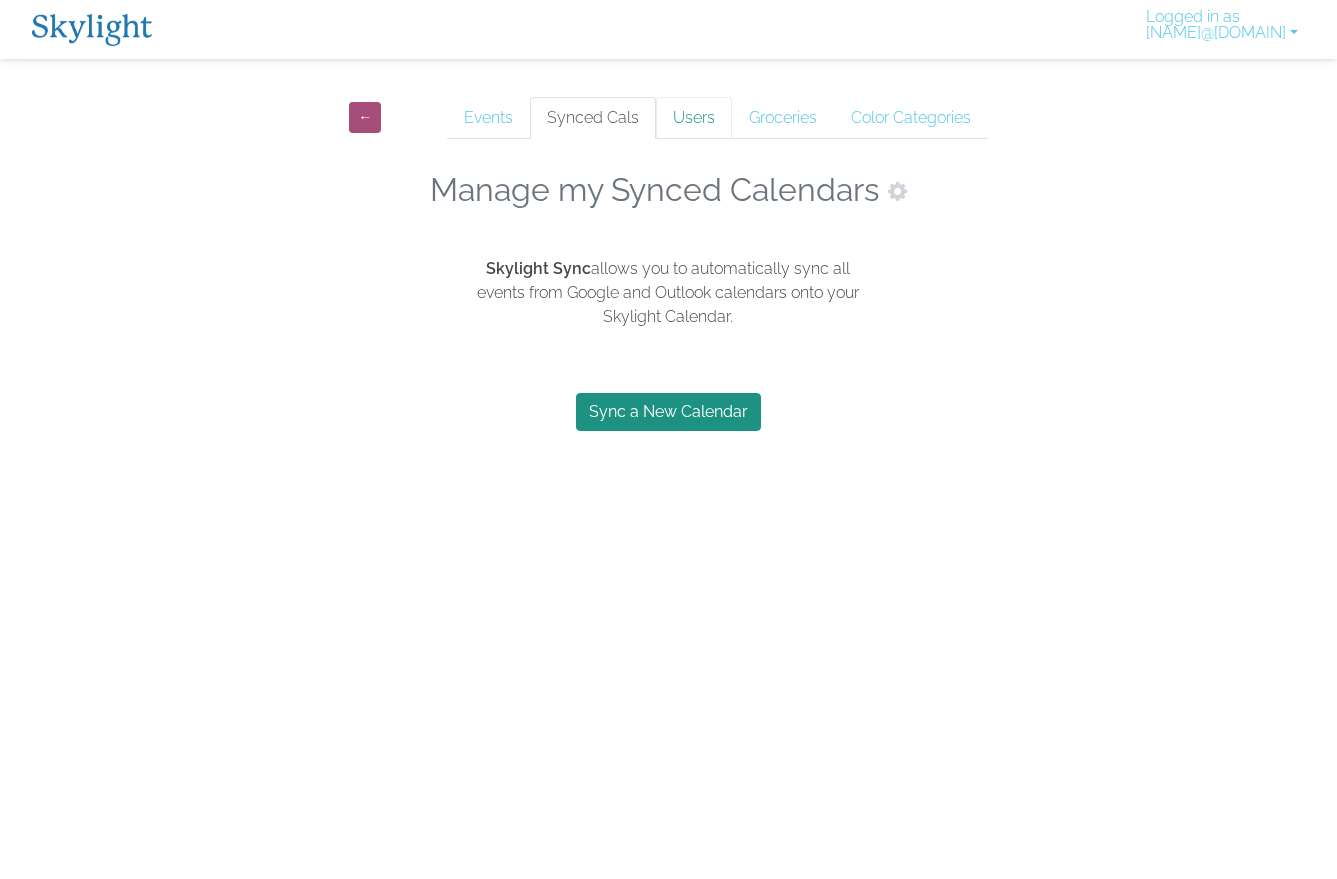 click on "Users" at bounding box center [694, 118] 